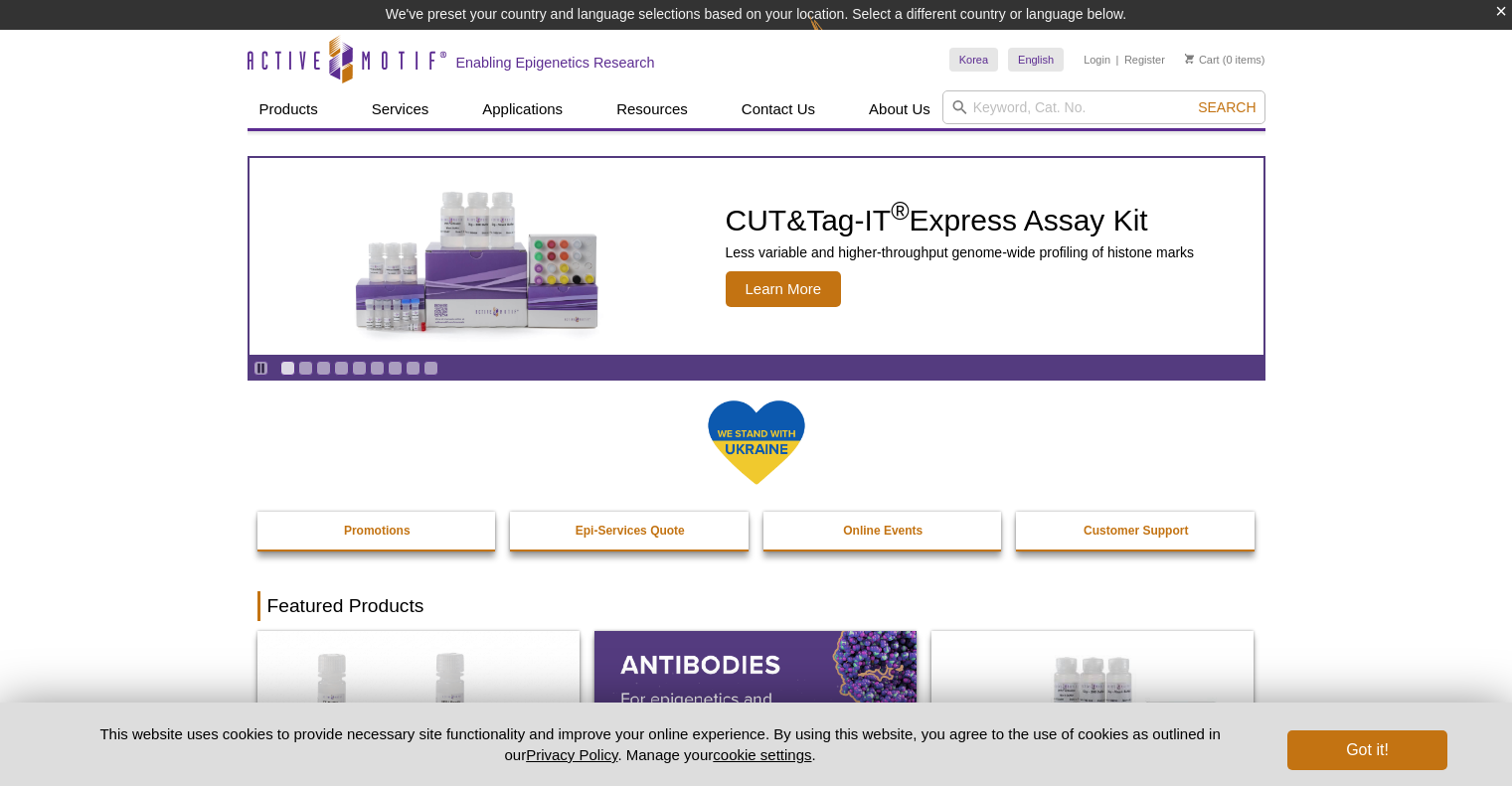 scroll, scrollTop: 0, scrollLeft: 0, axis: both 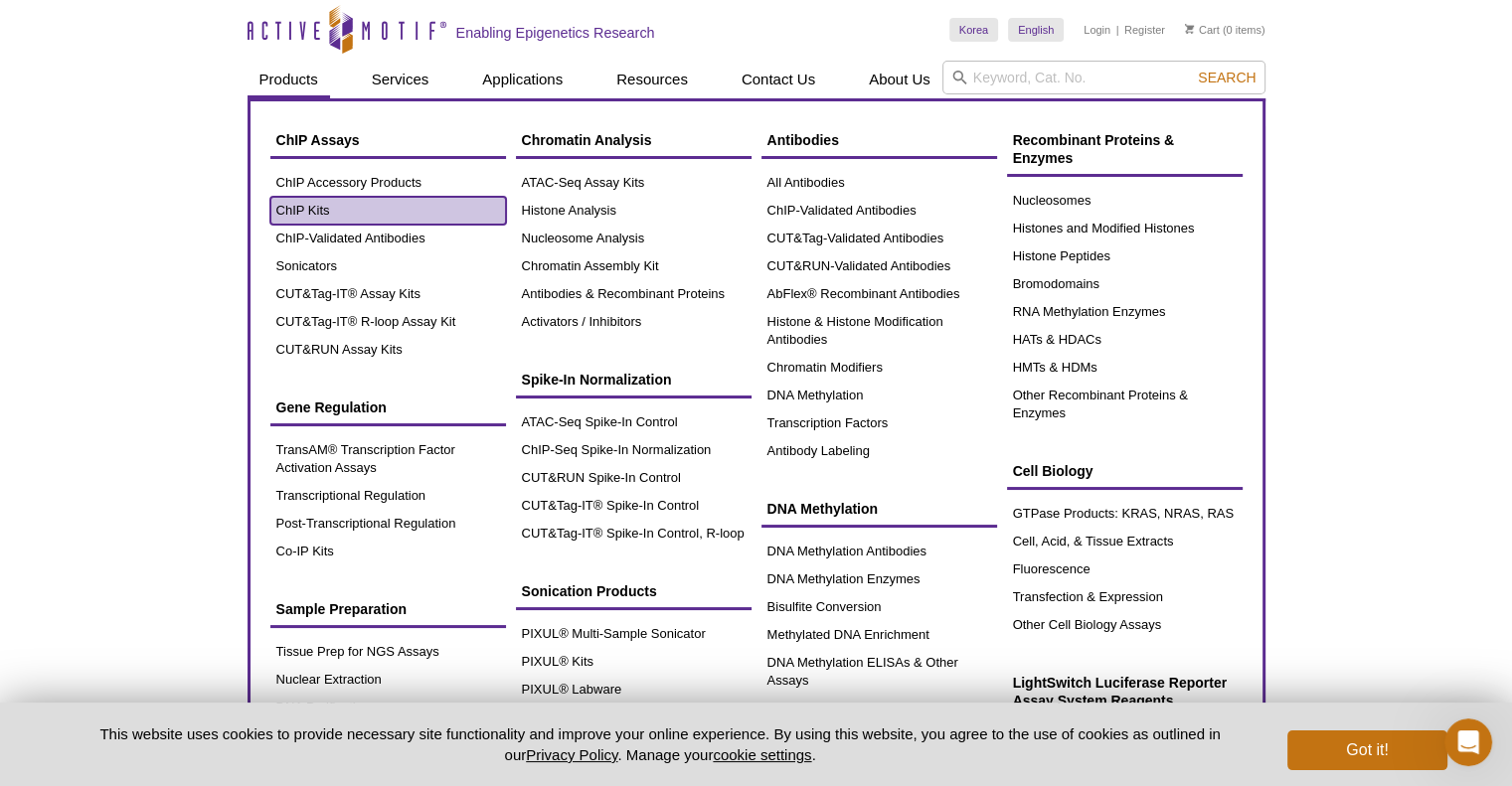 click on "ChIP Kits" at bounding box center (388, 211) 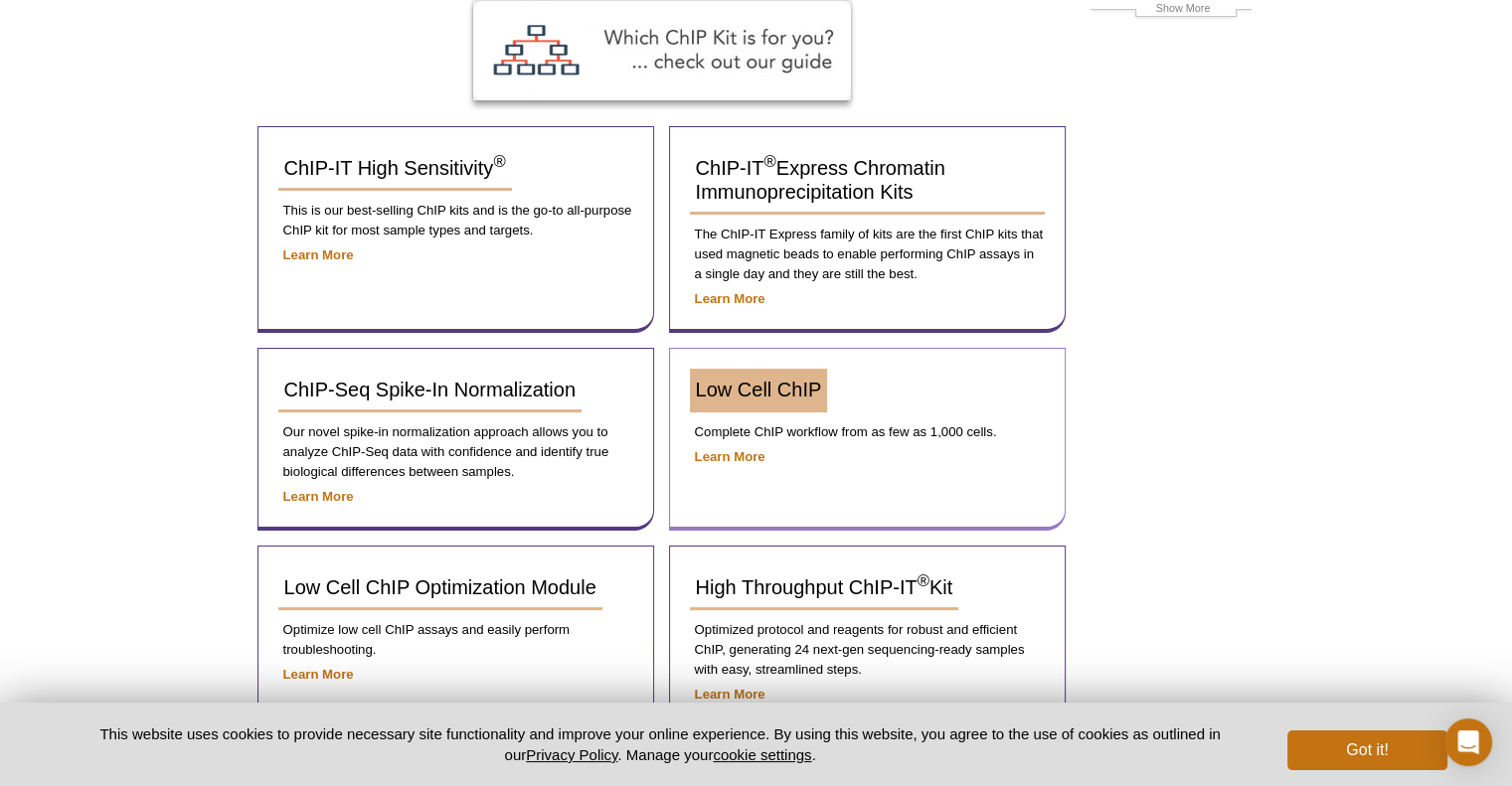 scroll, scrollTop: 0, scrollLeft: 0, axis: both 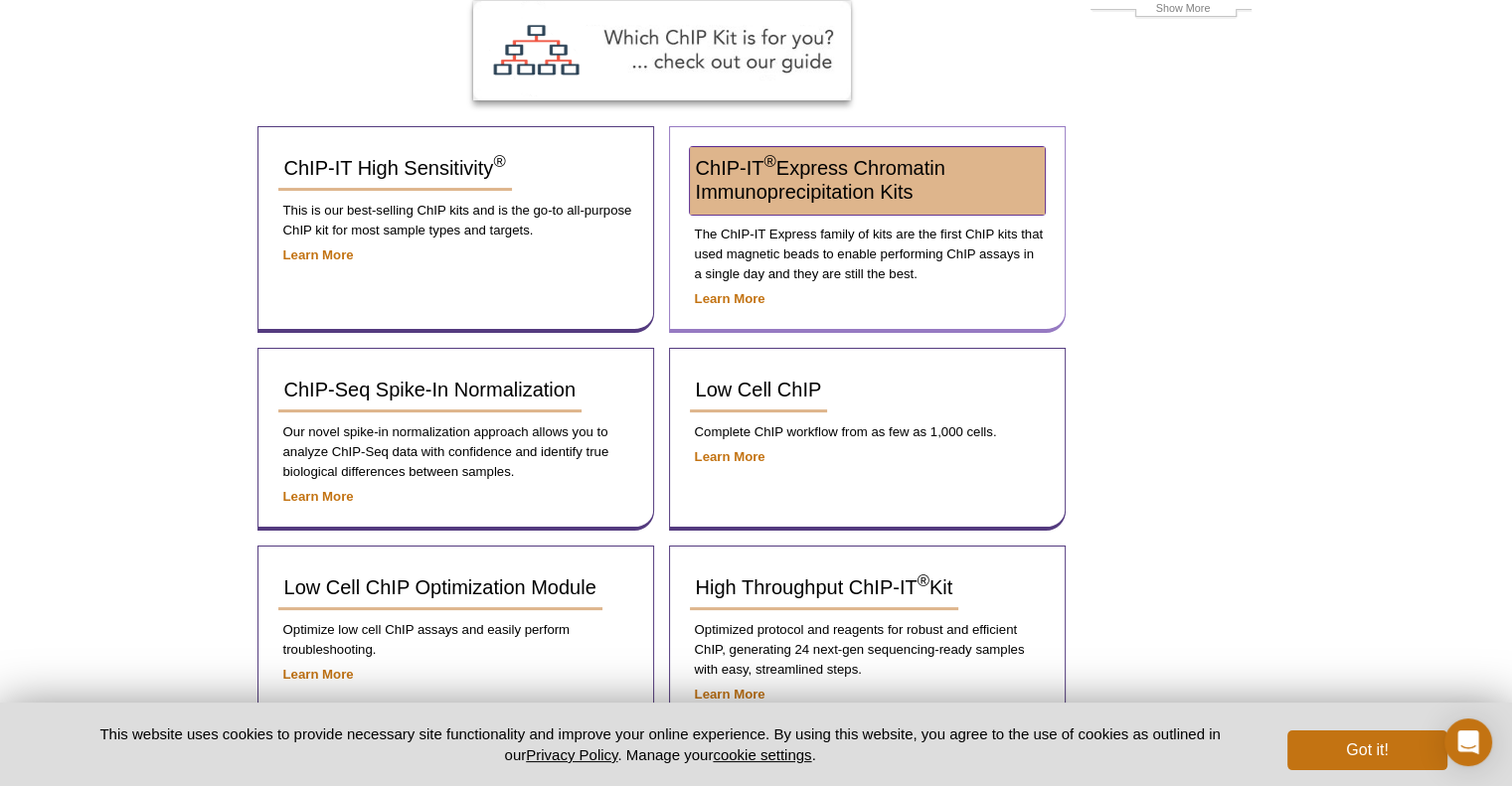 click on "ChIP-IT ®  Express Chromatin Immunoprecipitation Kits" at bounding box center (820, 180) 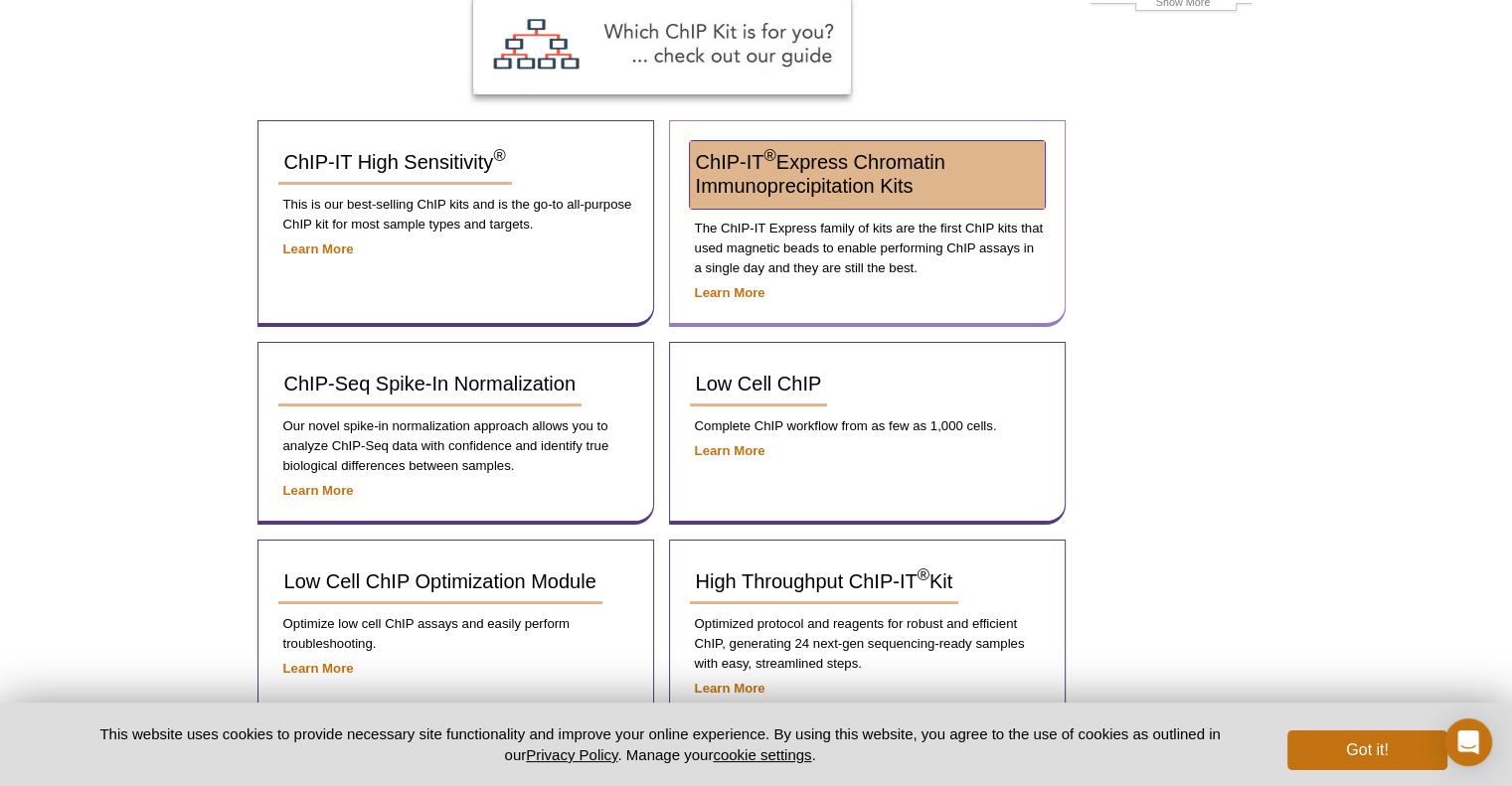 scroll, scrollTop: 294, scrollLeft: 0, axis: vertical 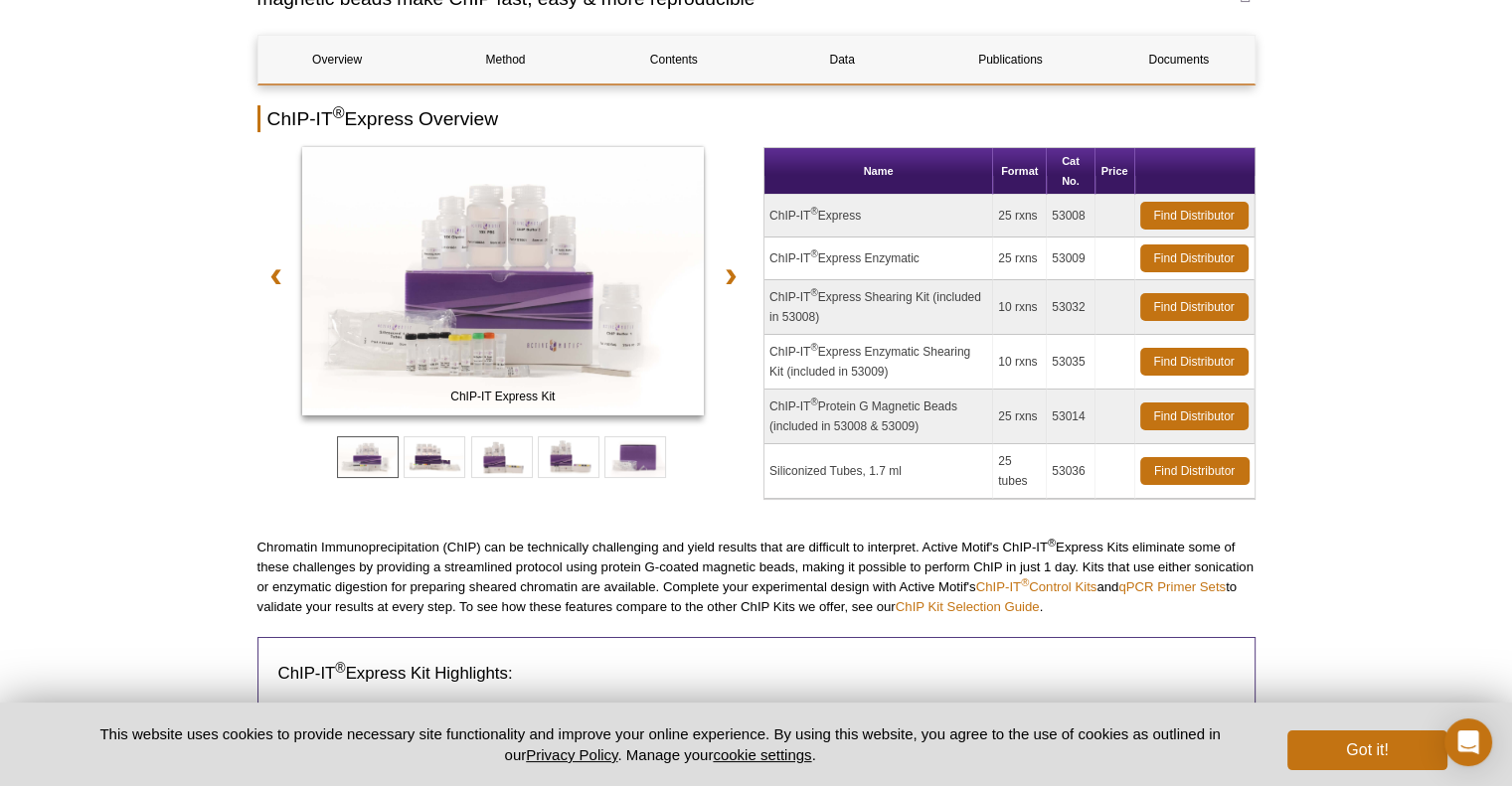 drag, startPoint x: 776, startPoint y: 256, endPoint x: 942, endPoint y: 257, distance: 166.00301 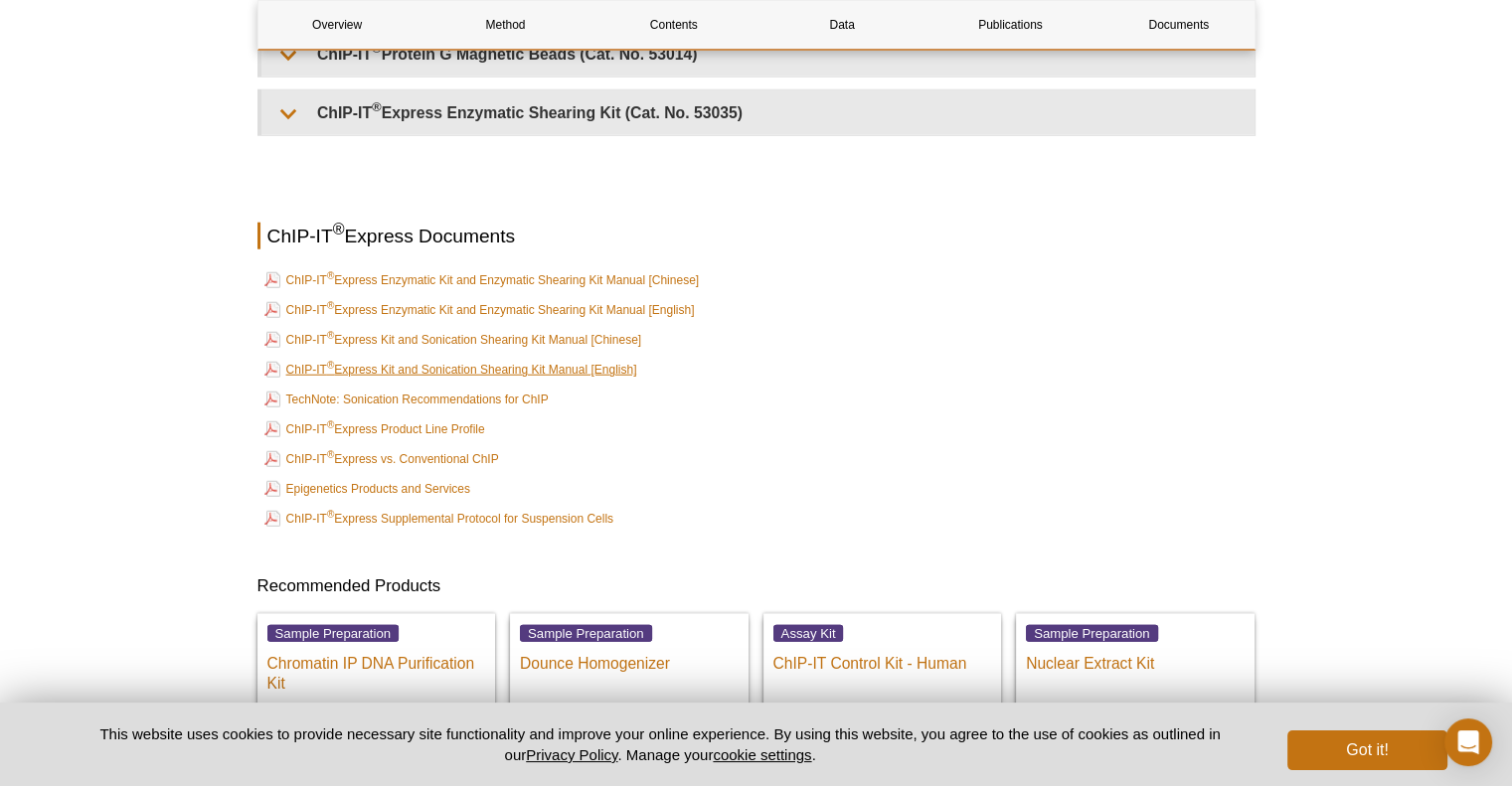 scroll, scrollTop: 5011, scrollLeft: 0, axis: vertical 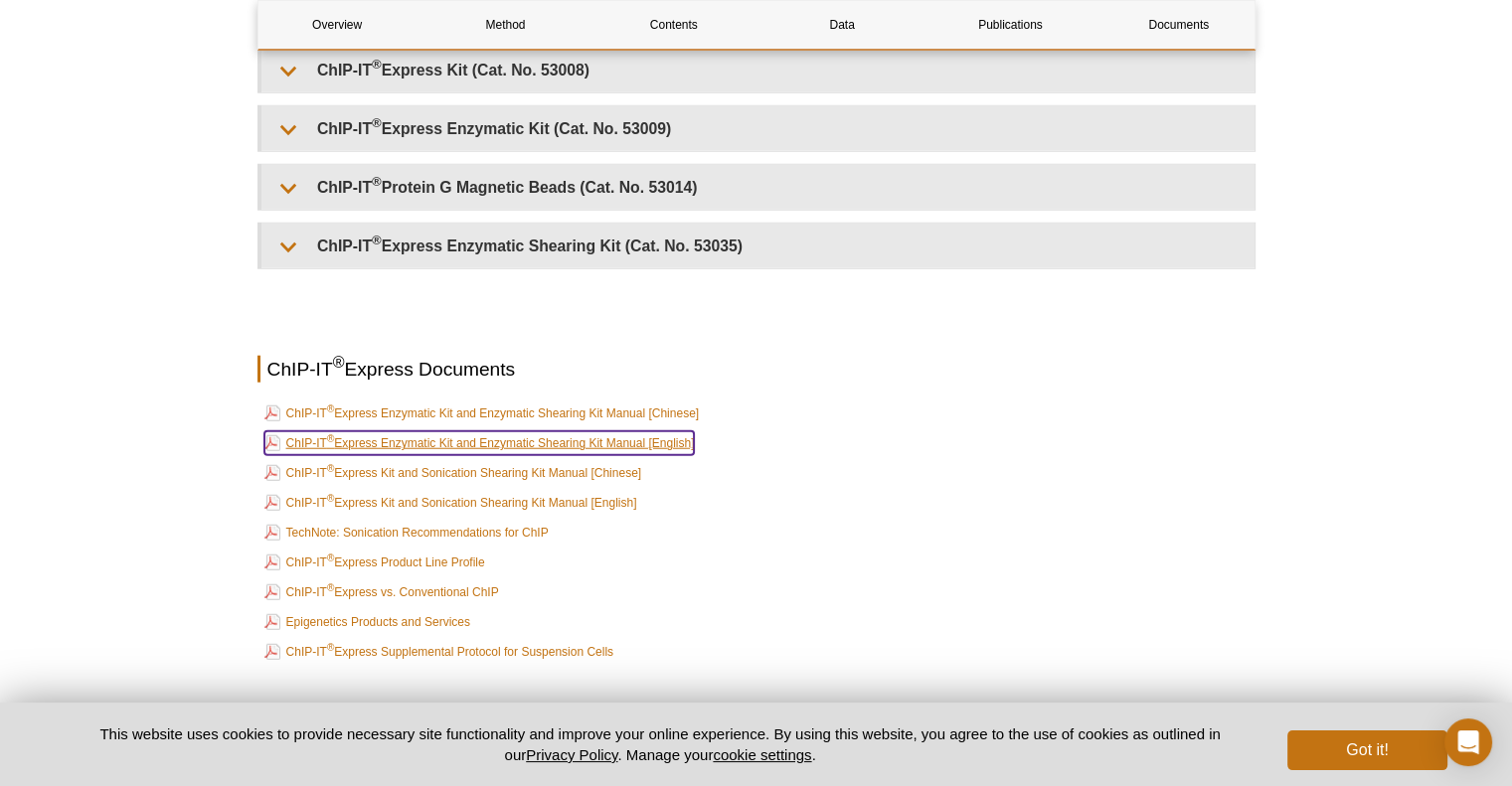 click on "ChIP-IT ®  Express Enzymatic Kit and Enzymatic Shearing Kit Manual [English]" at bounding box center (479, 443) 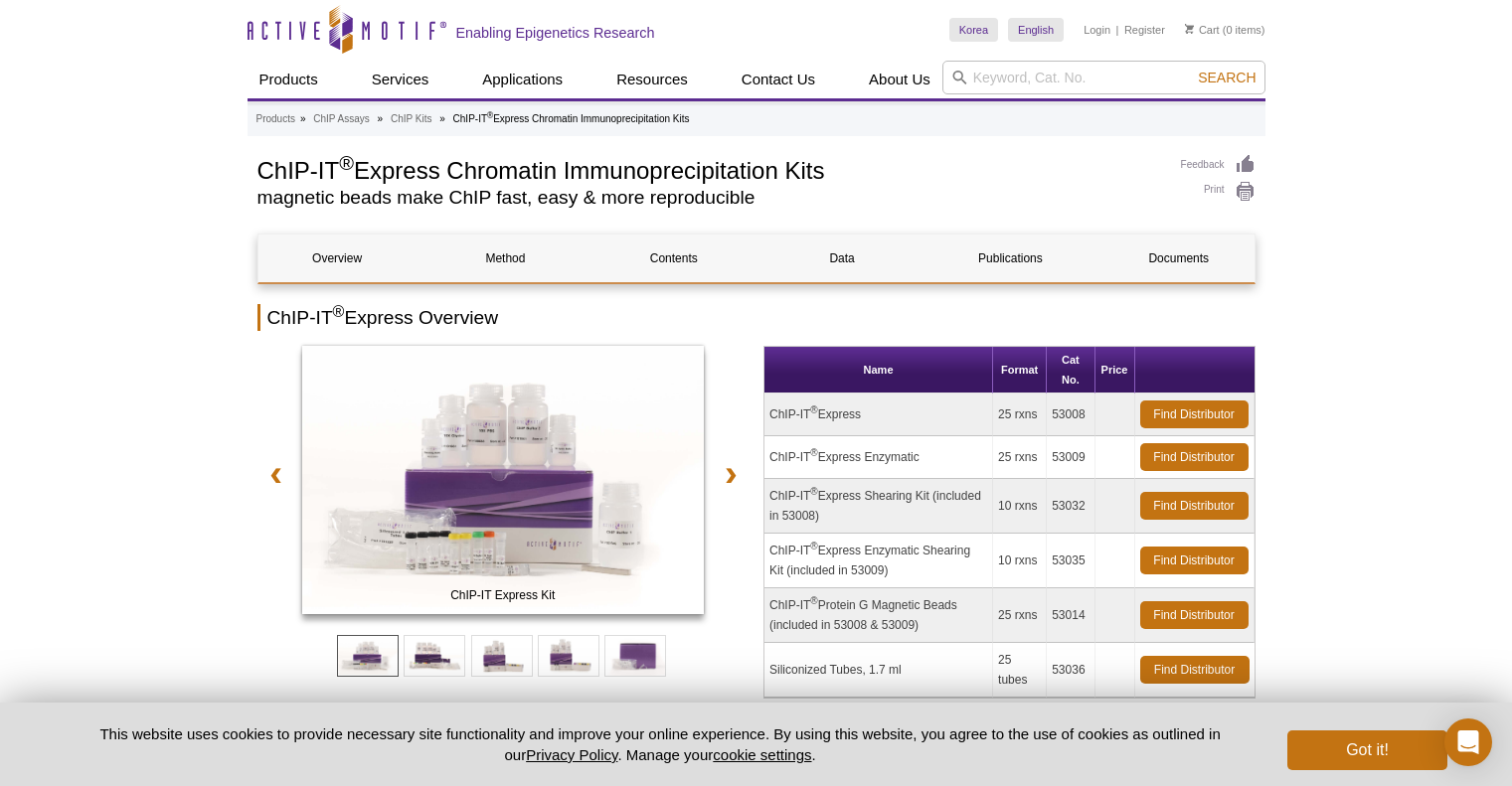 scroll, scrollTop: 0, scrollLeft: 0, axis: both 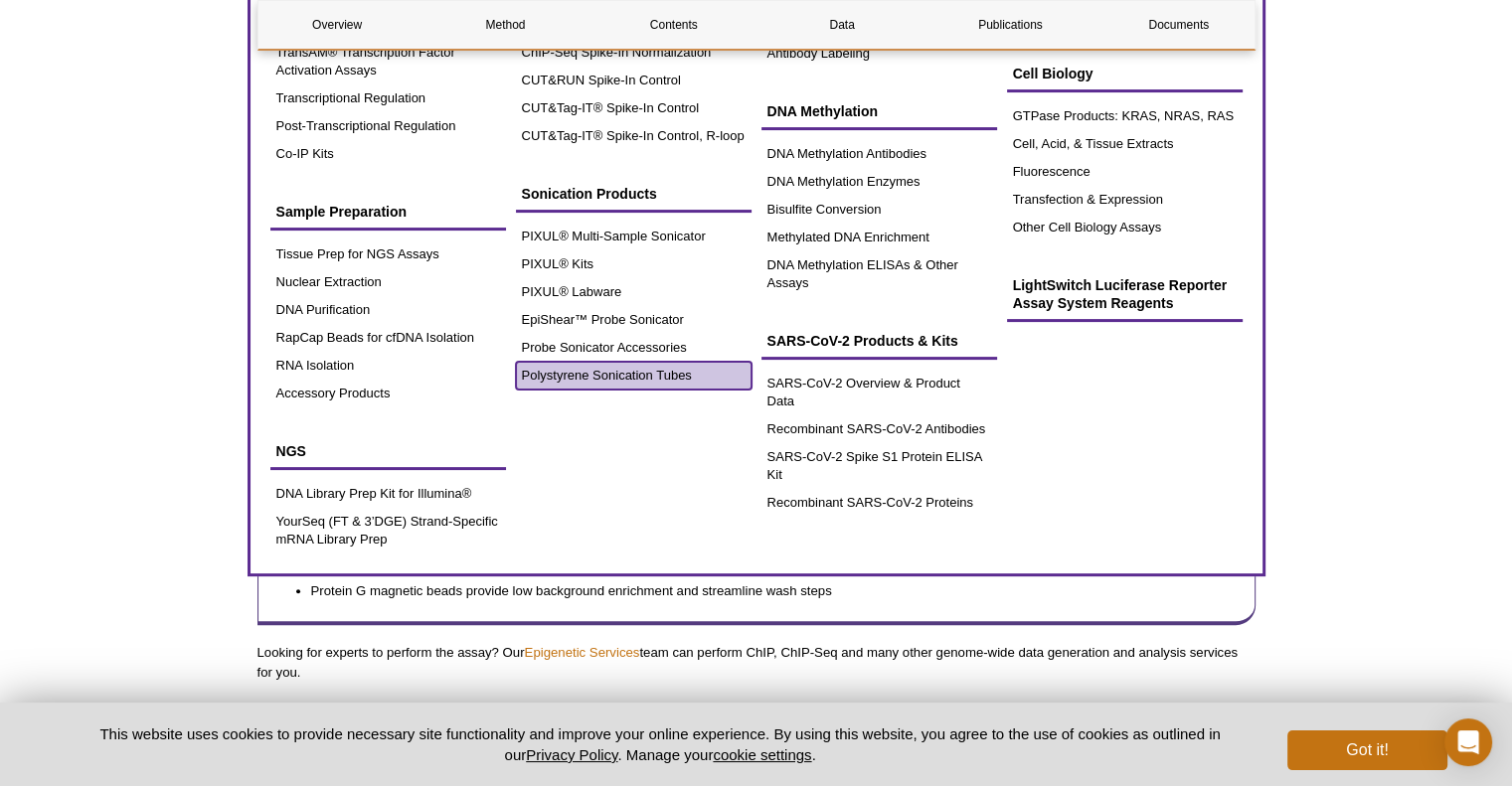 click on "Polystyrene Sonication Tubes" at bounding box center [633, 376] 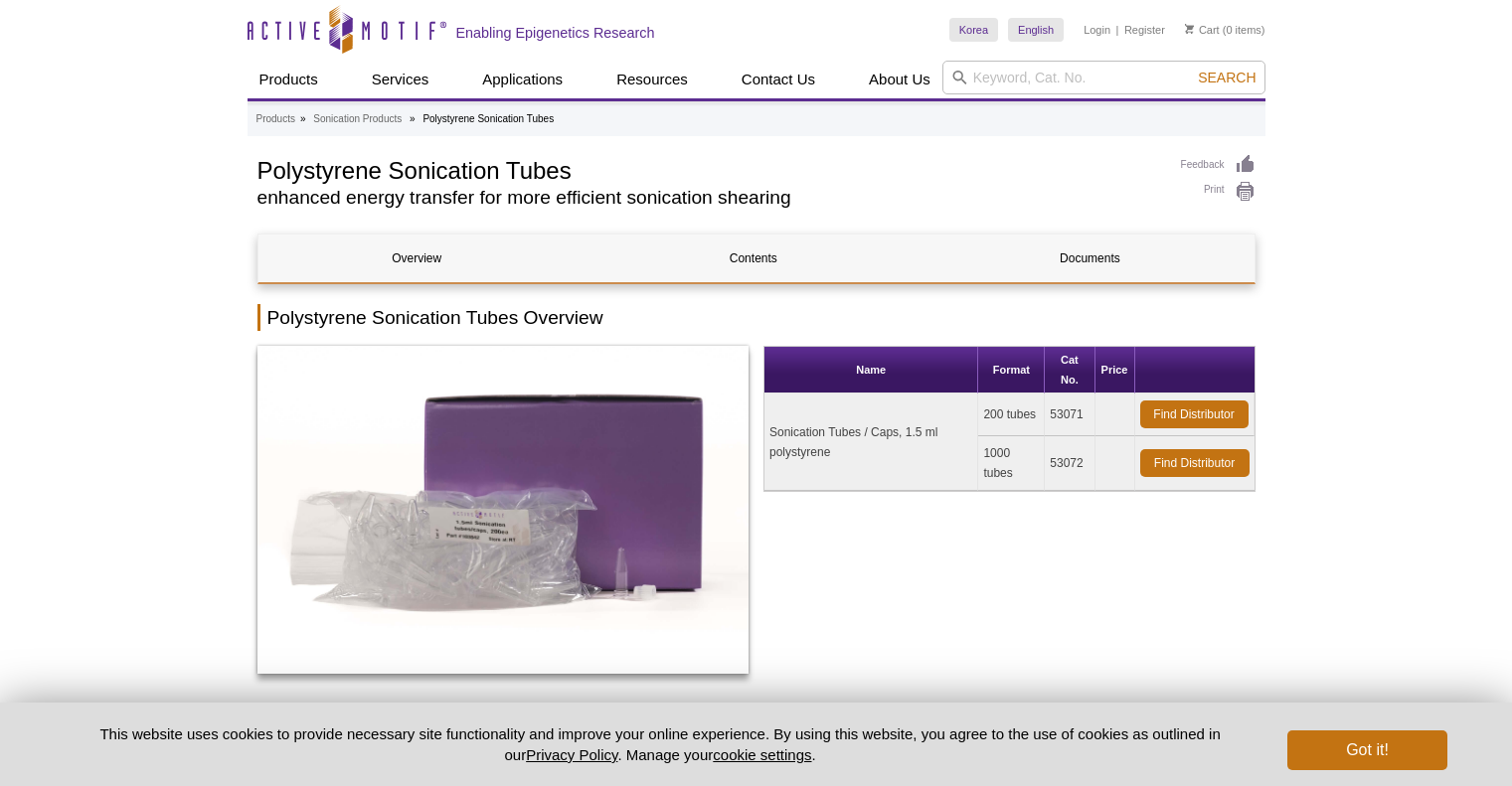 scroll, scrollTop: 0, scrollLeft: 0, axis: both 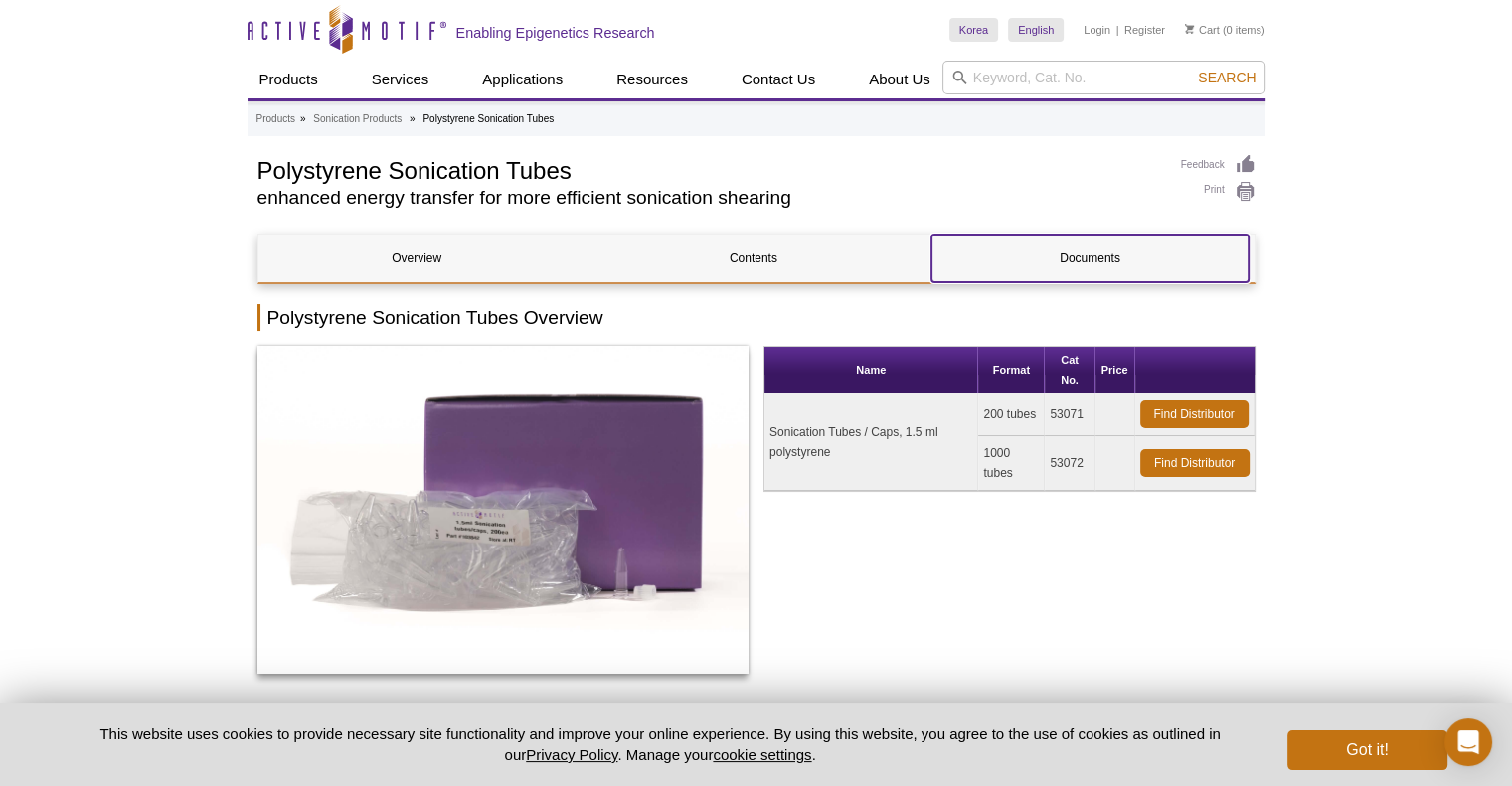 click on "Documents" at bounding box center [1090, 258] 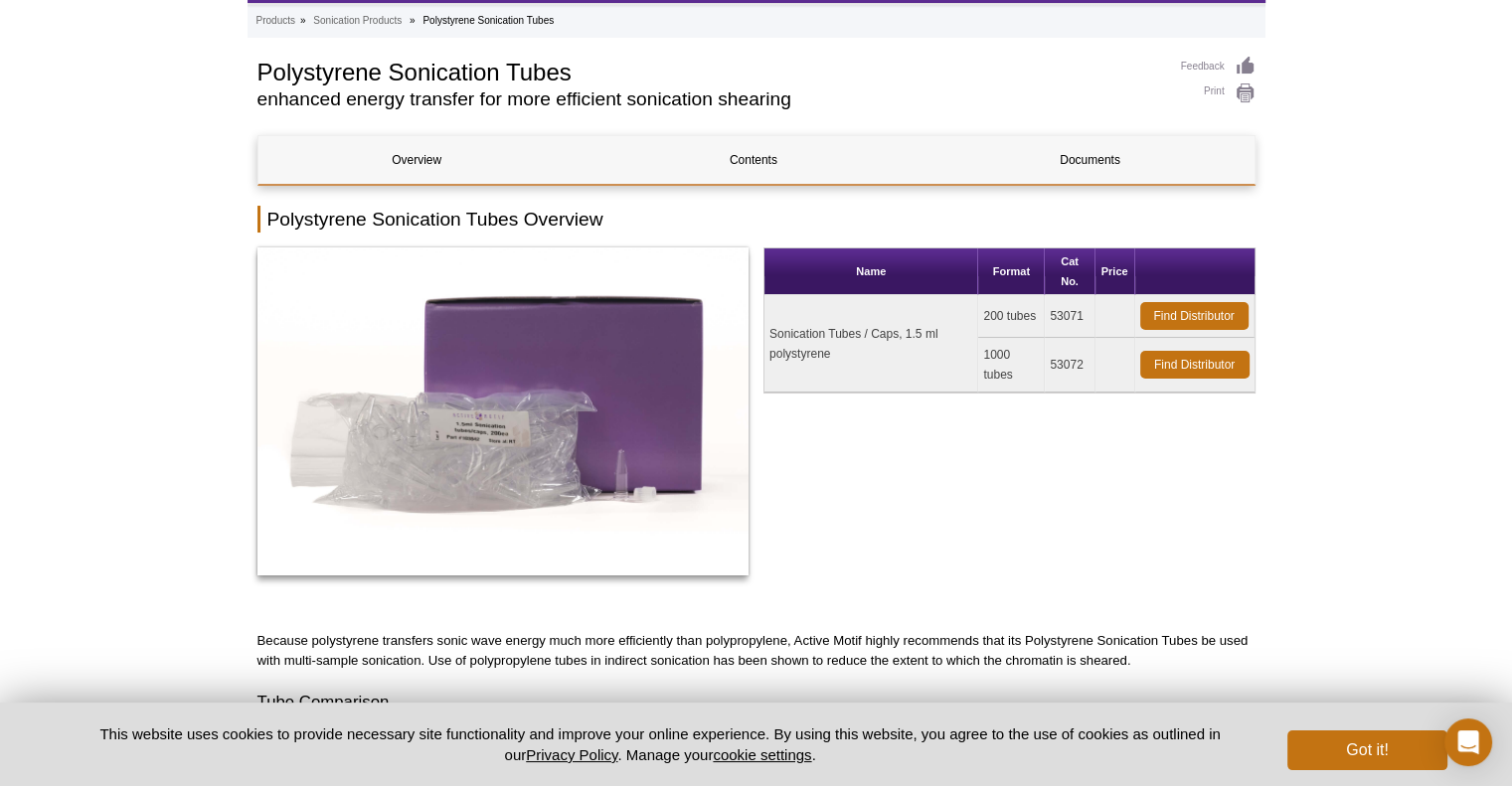 scroll, scrollTop: 0, scrollLeft: 0, axis: both 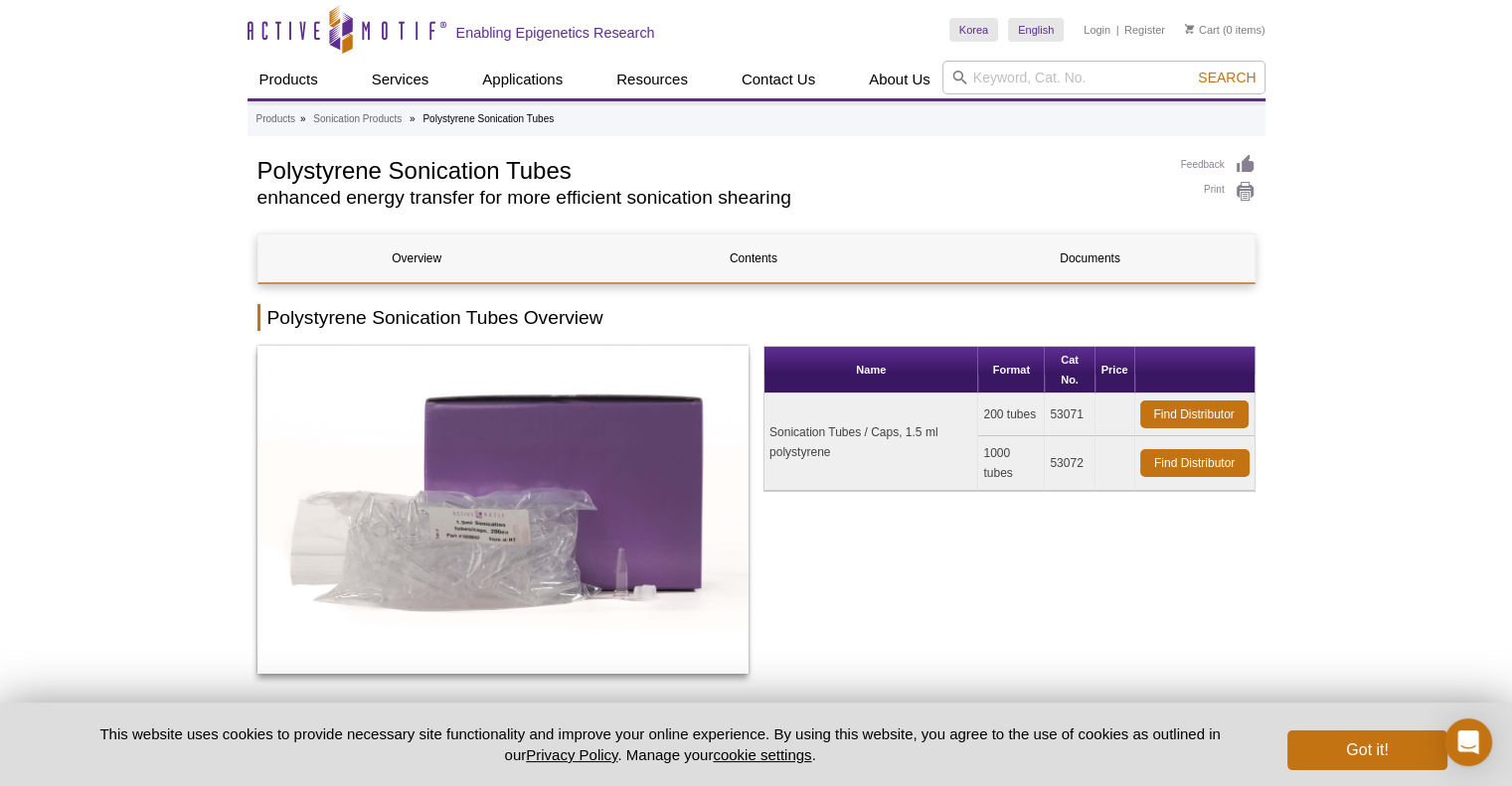 click on "Skip to content
Active Motif Logo
Enabling Epigenetics Research
[COUNTRY]
Australia
Austria
Belgium
Brazil
Canada
China
Czech Republic
Denmark
Finland
France
Germany
Greece
Hungary
Iceland
India
Ireland
Israel
Italy
Japan
Korea
Norway" at bounding box center [756, 49] 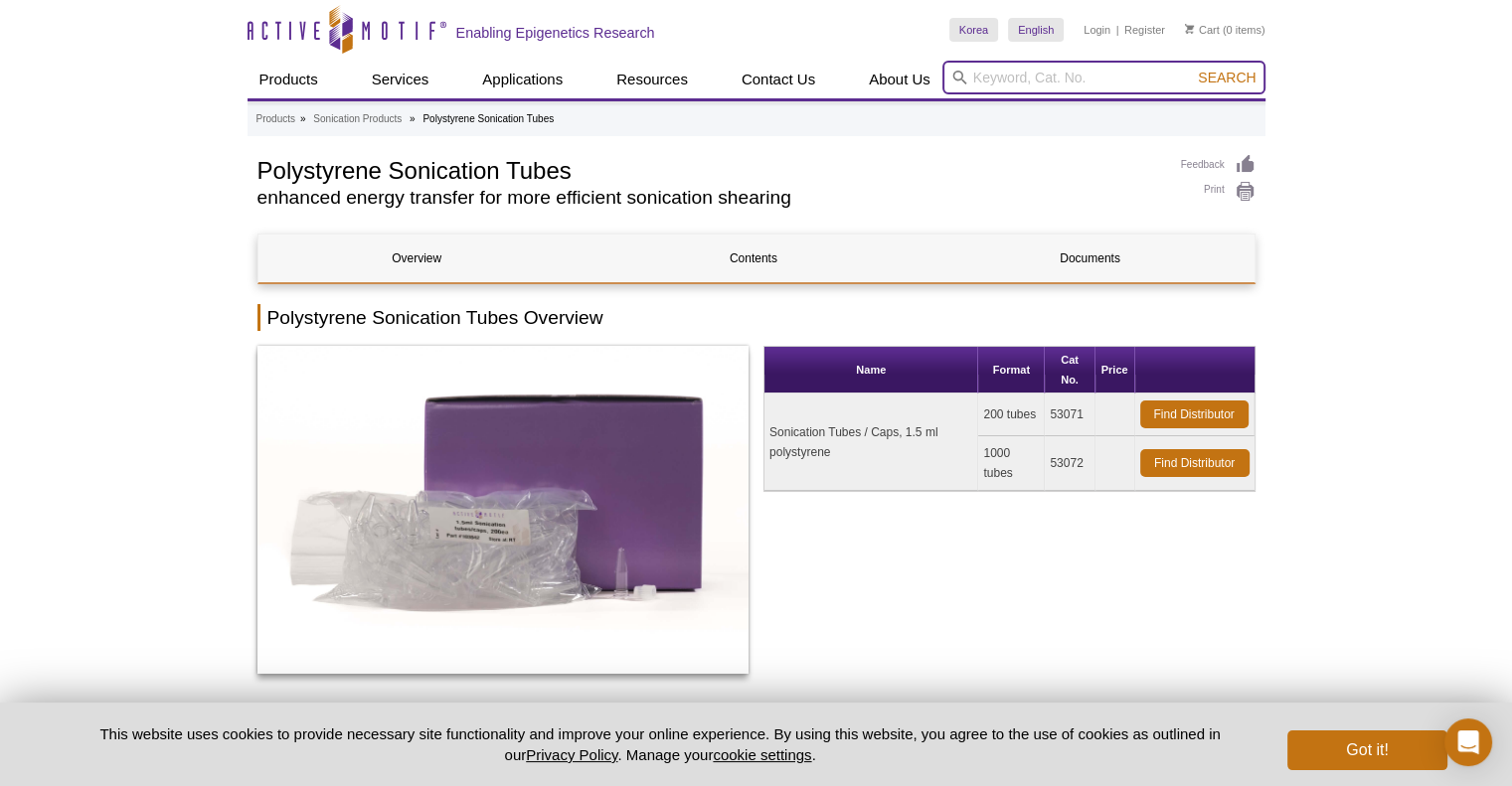 click at bounding box center (1103, 78) 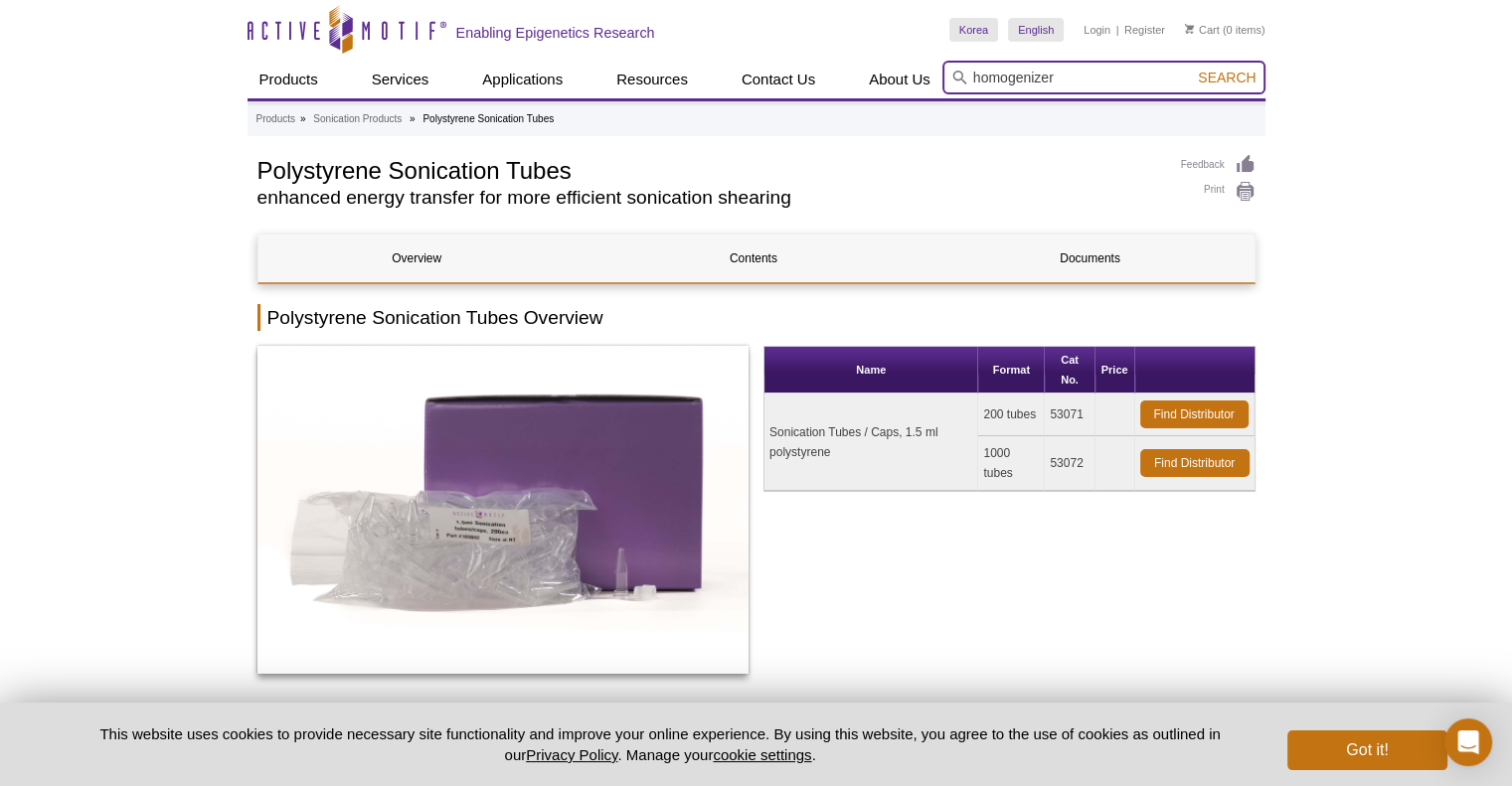 type on "homogenizer" 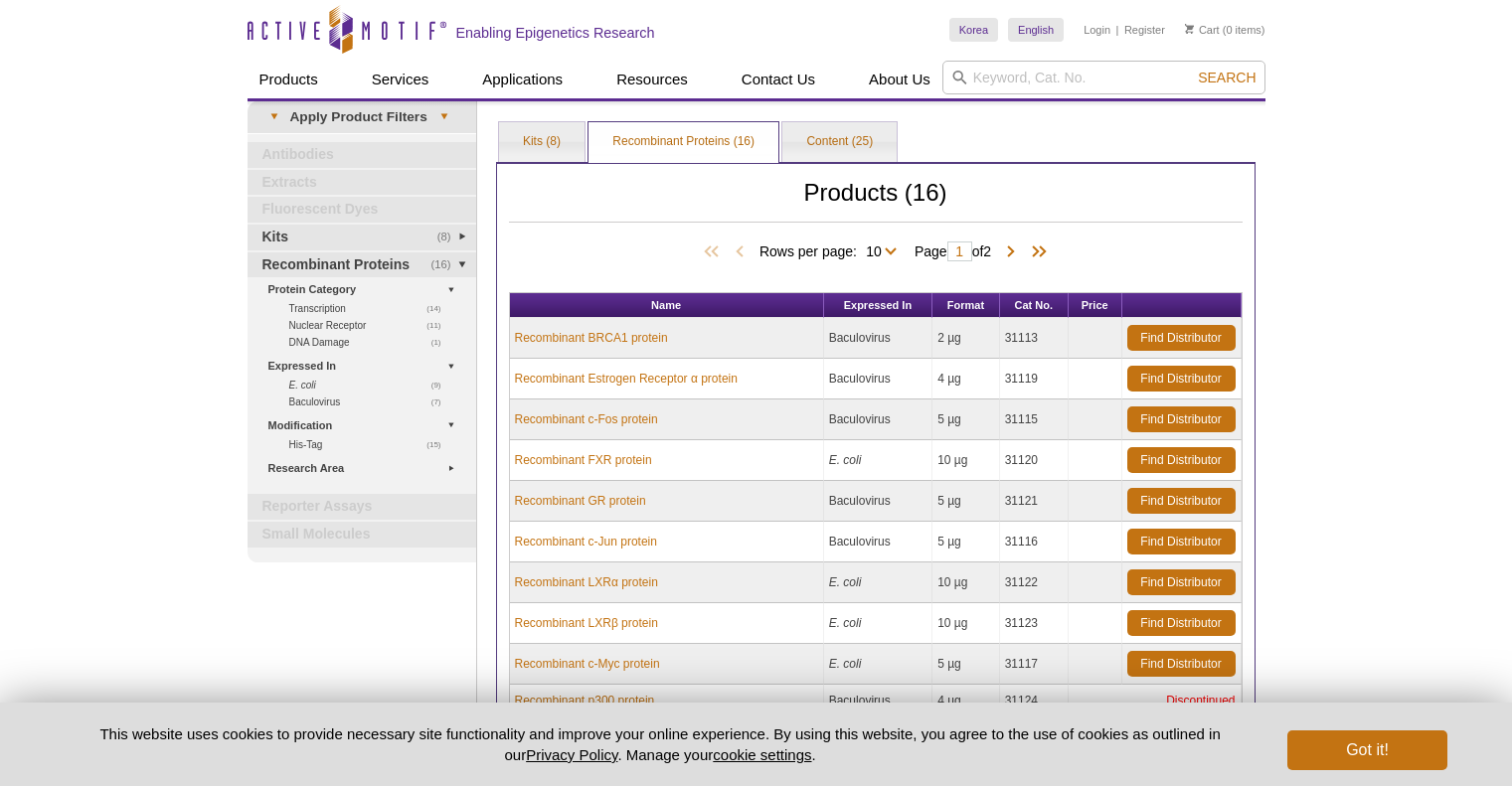 scroll, scrollTop: 0, scrollLeft: 0, axis: both 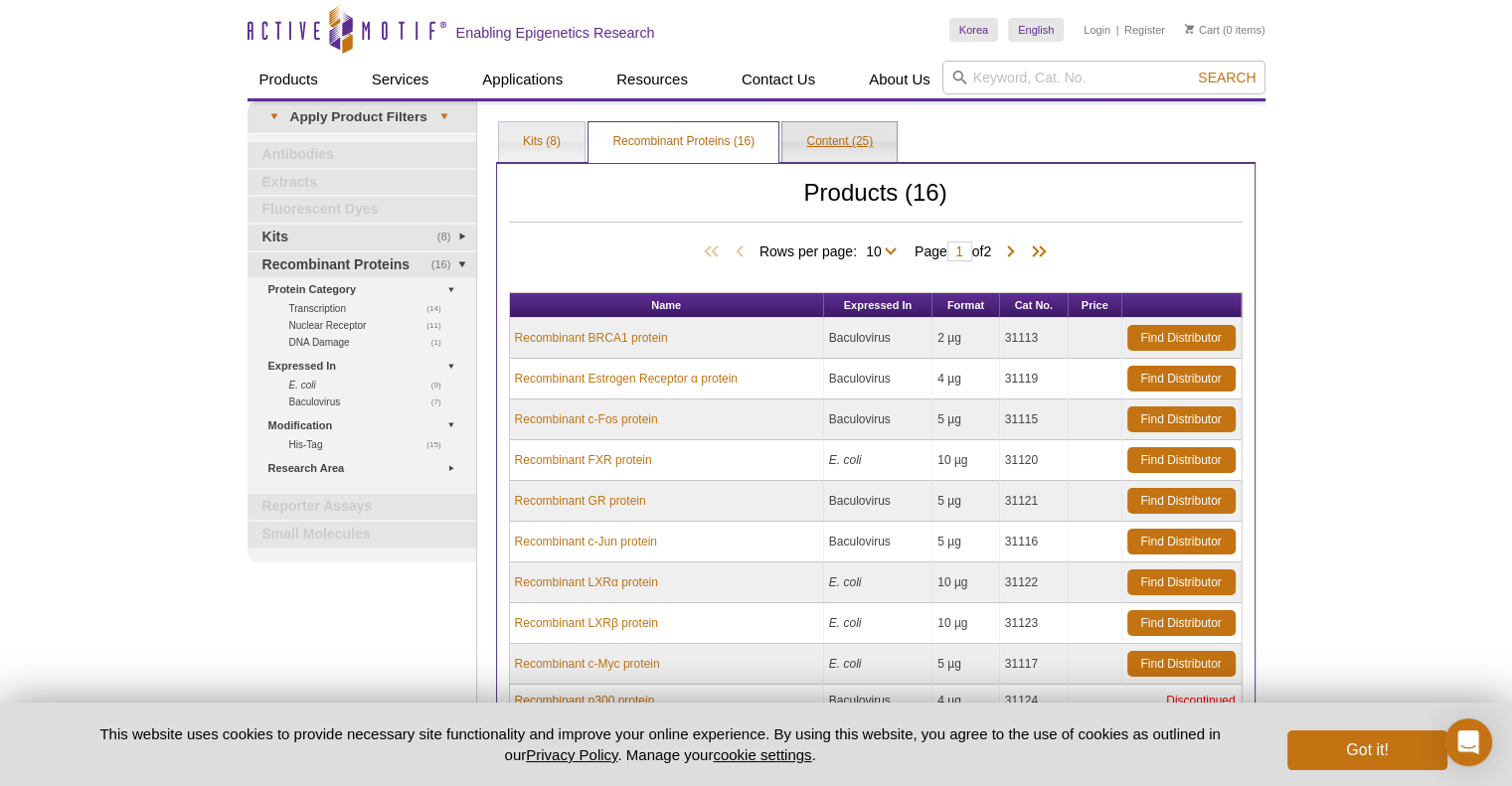 click on "Content (25)" at bounding box center [839, 142] 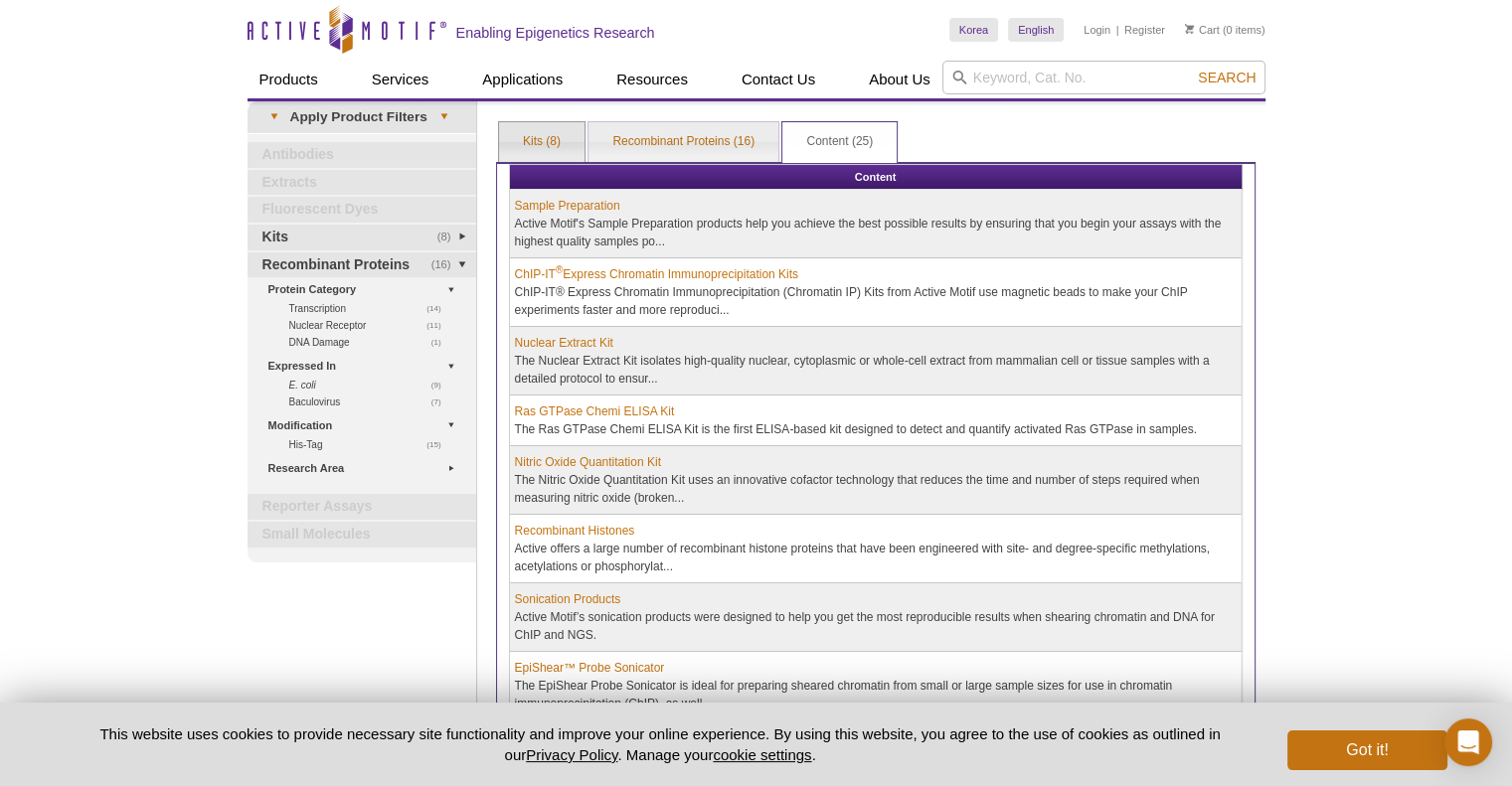 click on "Kits (8)
Recombinant Proteins (16)
Content (25)" at bounding box center [876, 140] 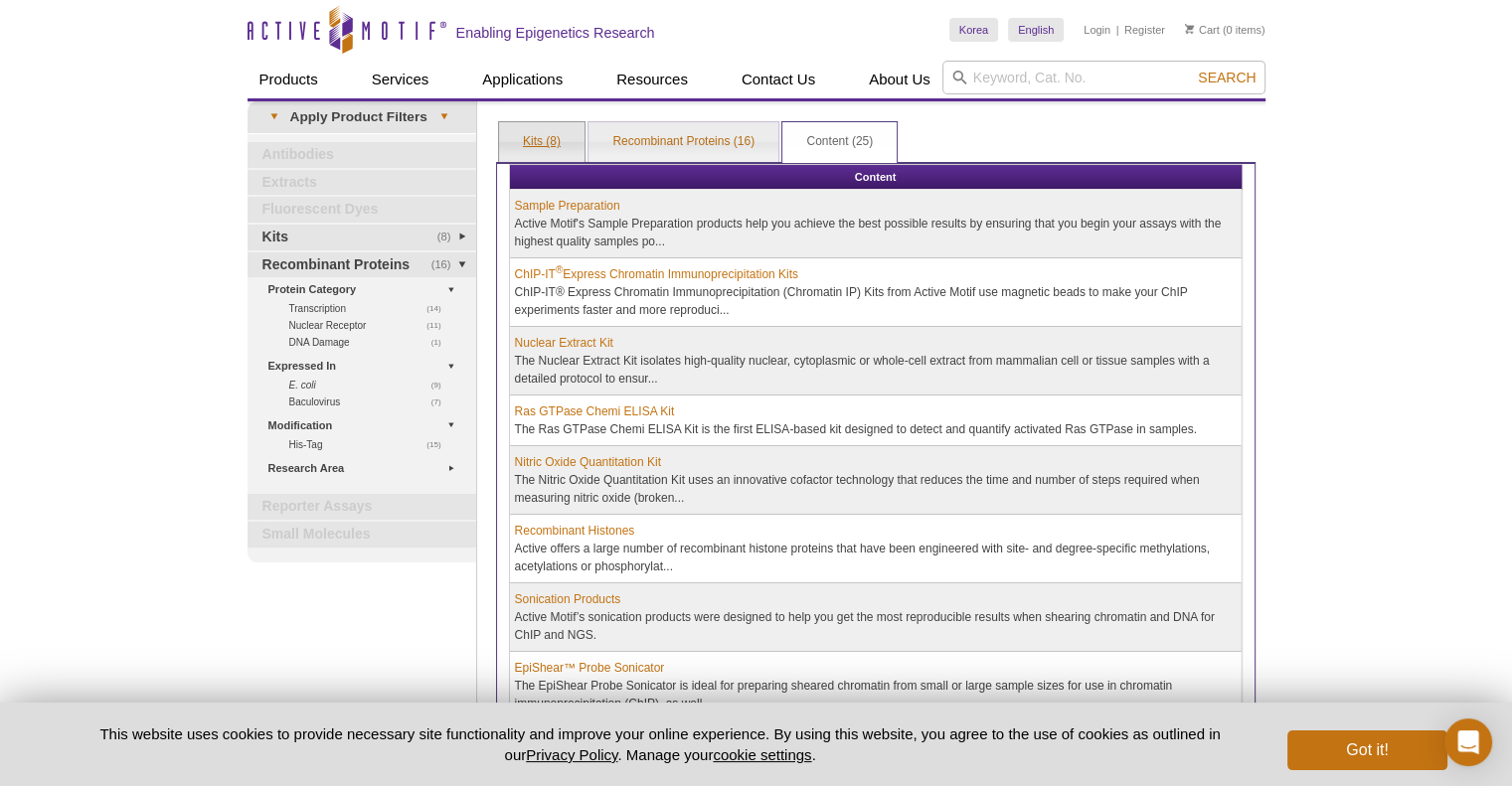 click on "Kits (8)" at bounding box center [542, 142] 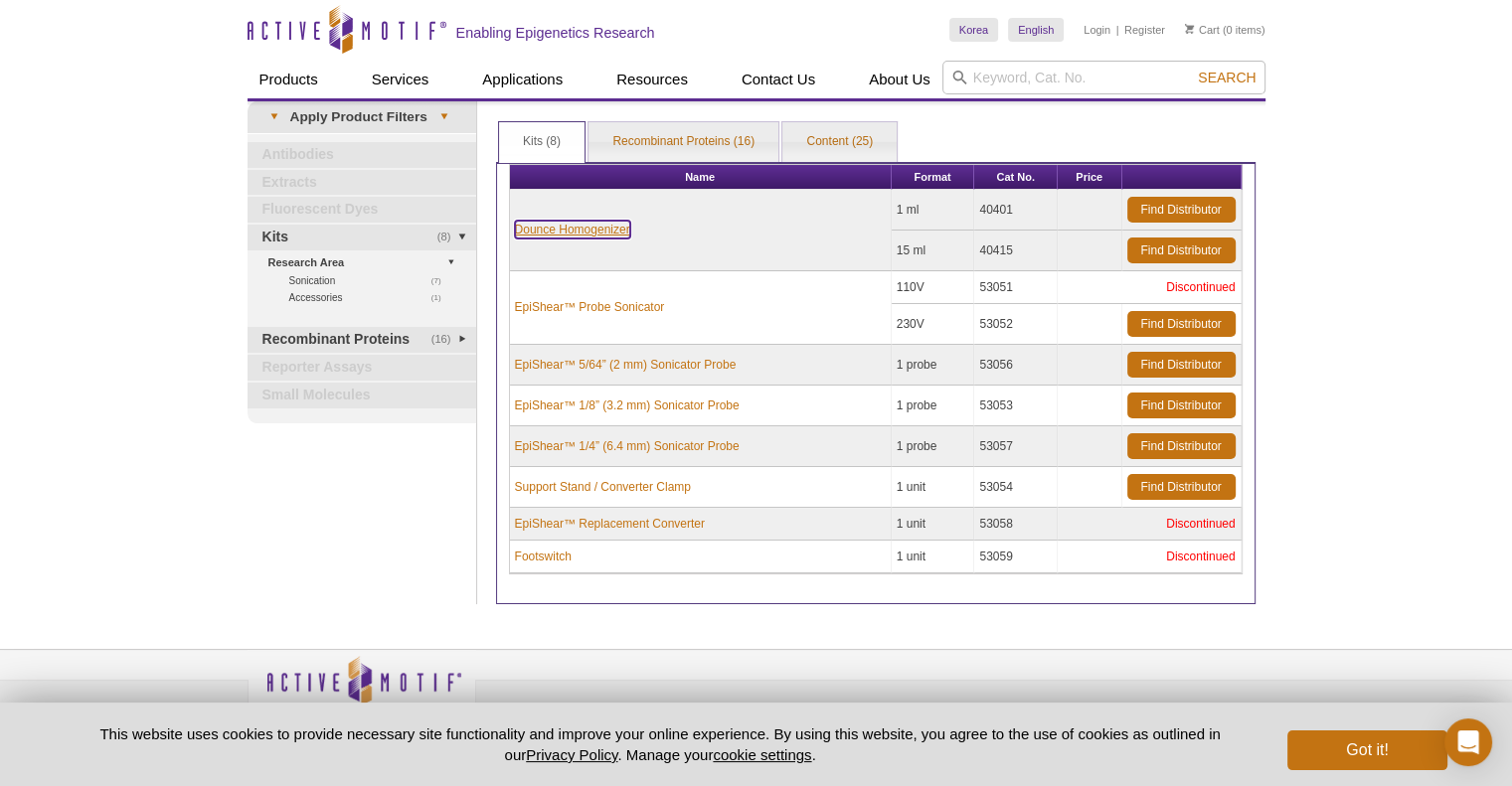 click on "Dounce Homogenizer" at bounding box center (573, 230) 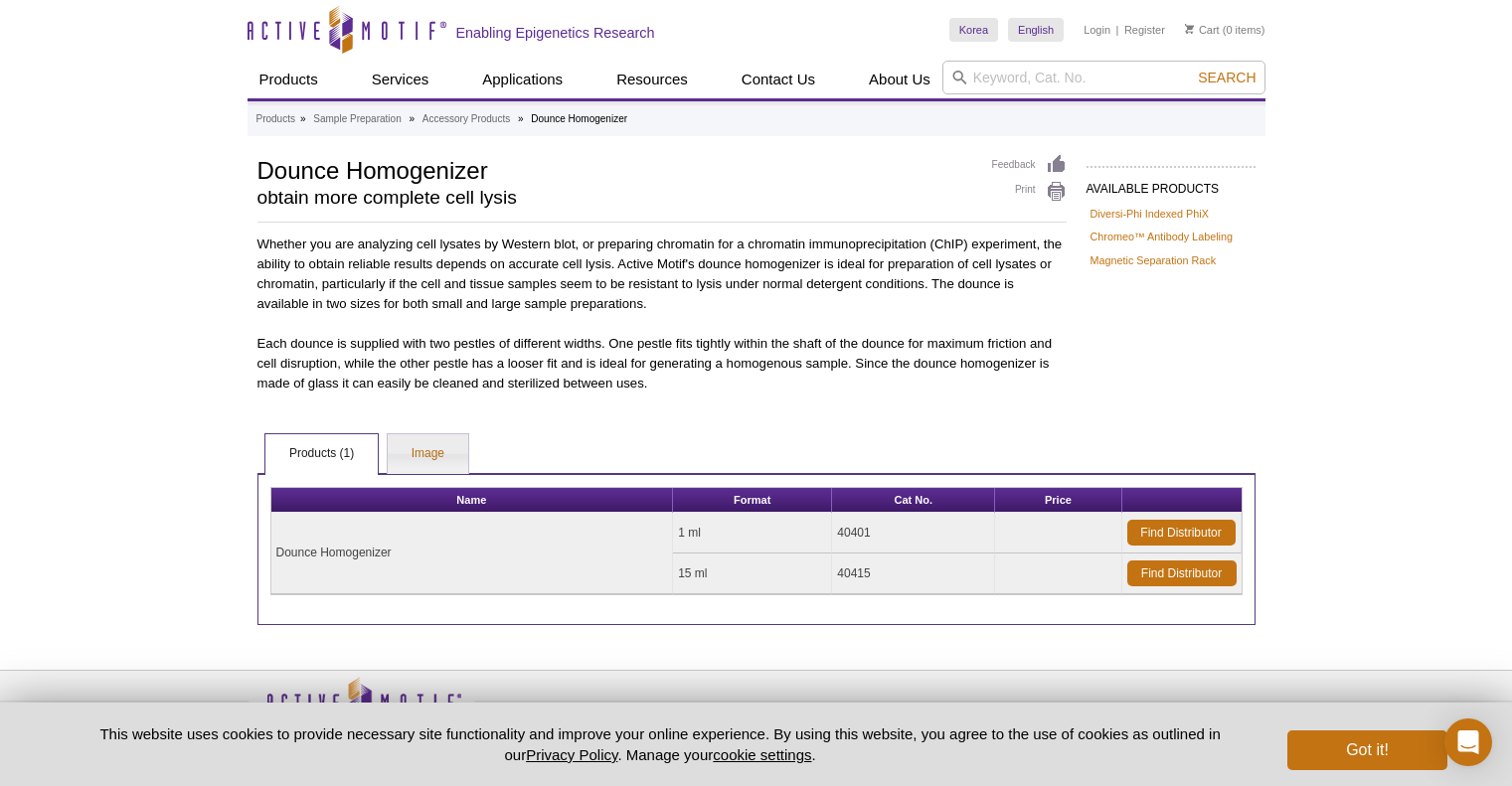 scroll, scrollTop: 0, scrollLeft: 0, axis: both 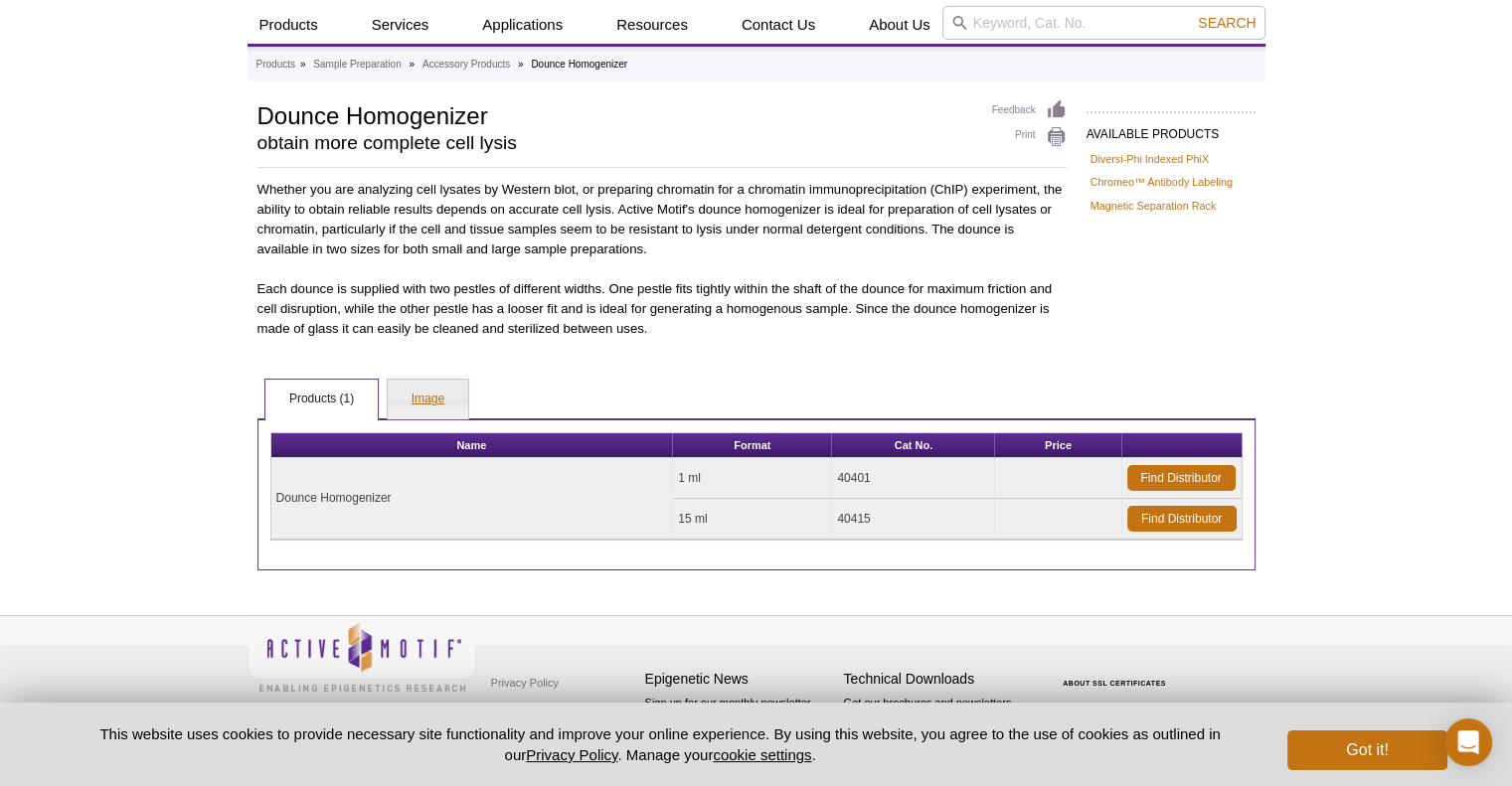 click on "Image" at bounding box center [427, 399] 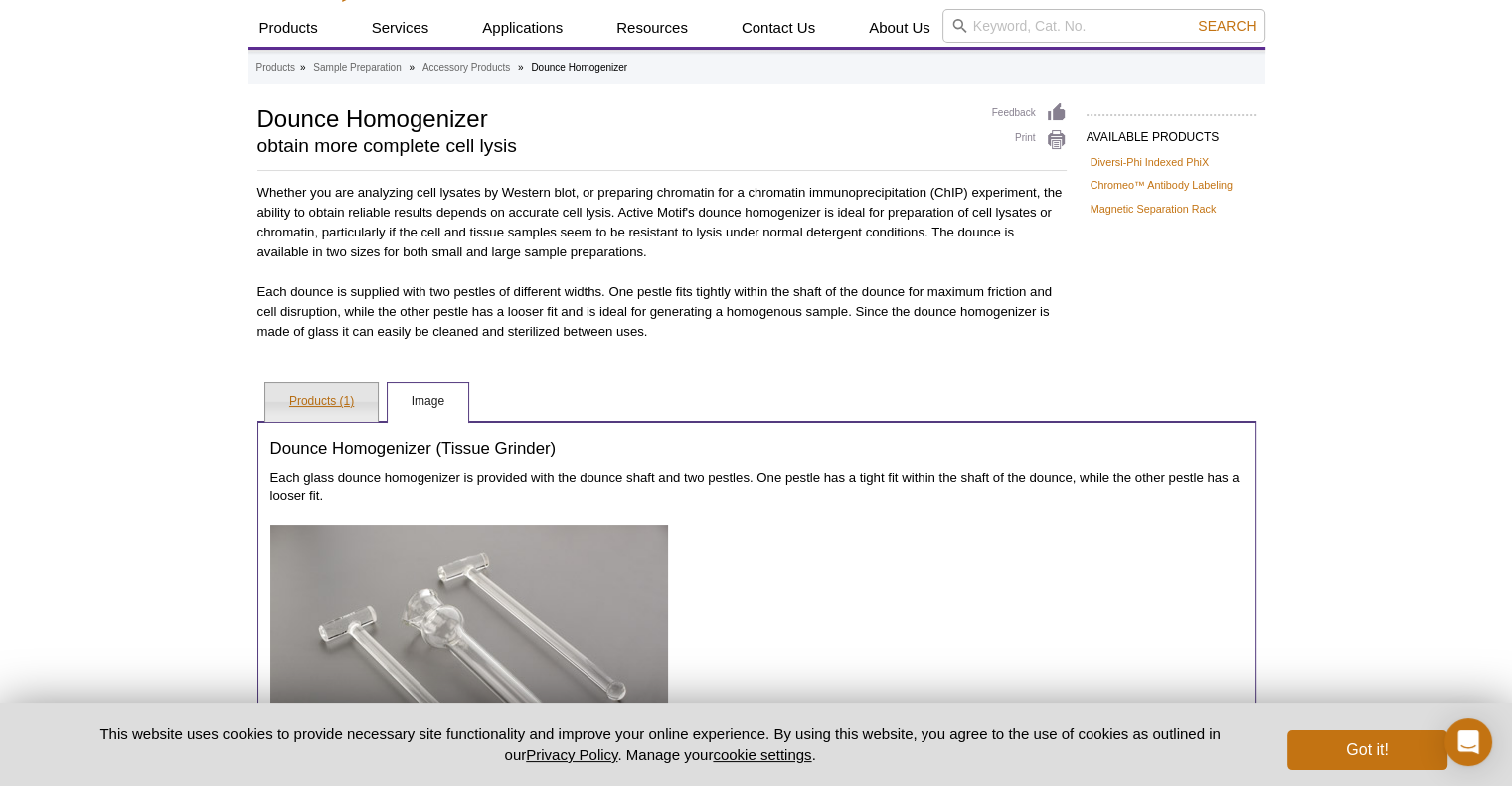 scroll, scrollTop: 55, scrollLeft: 0, axis: vertical 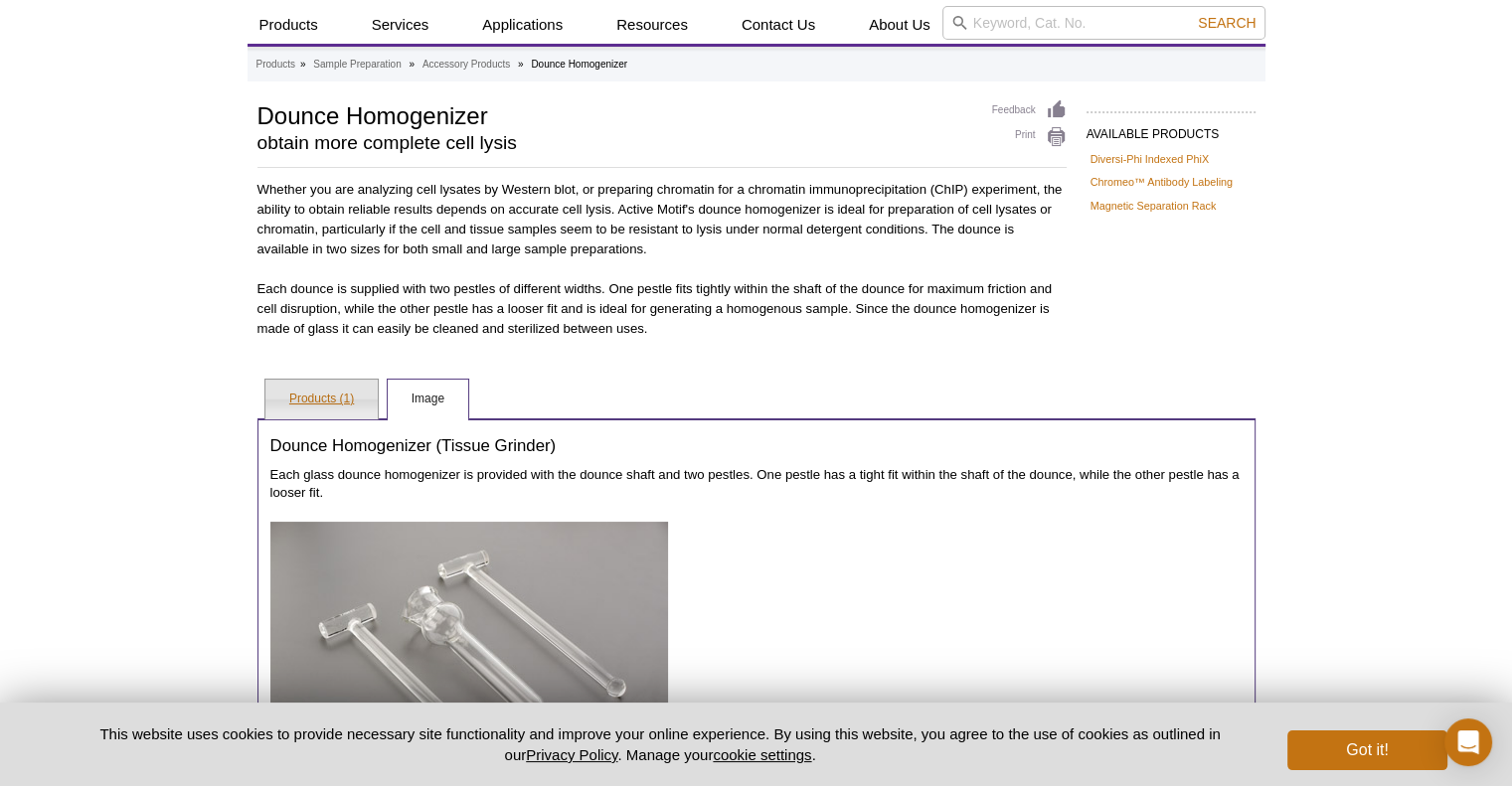 click on "Products (1)" at bounding box center (321, 399) 